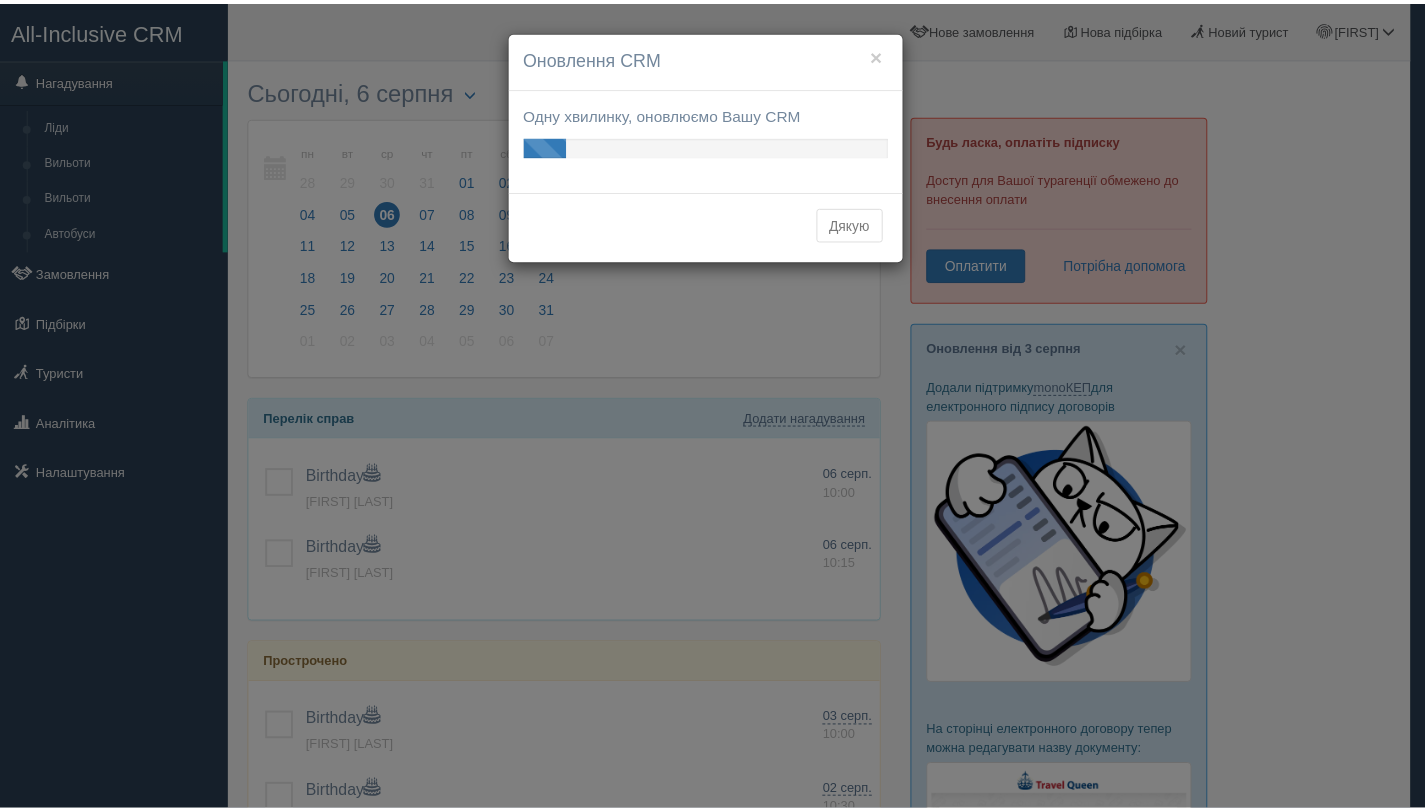 scroll, scrollTop: 0, scrollLeft: 0, axis: both 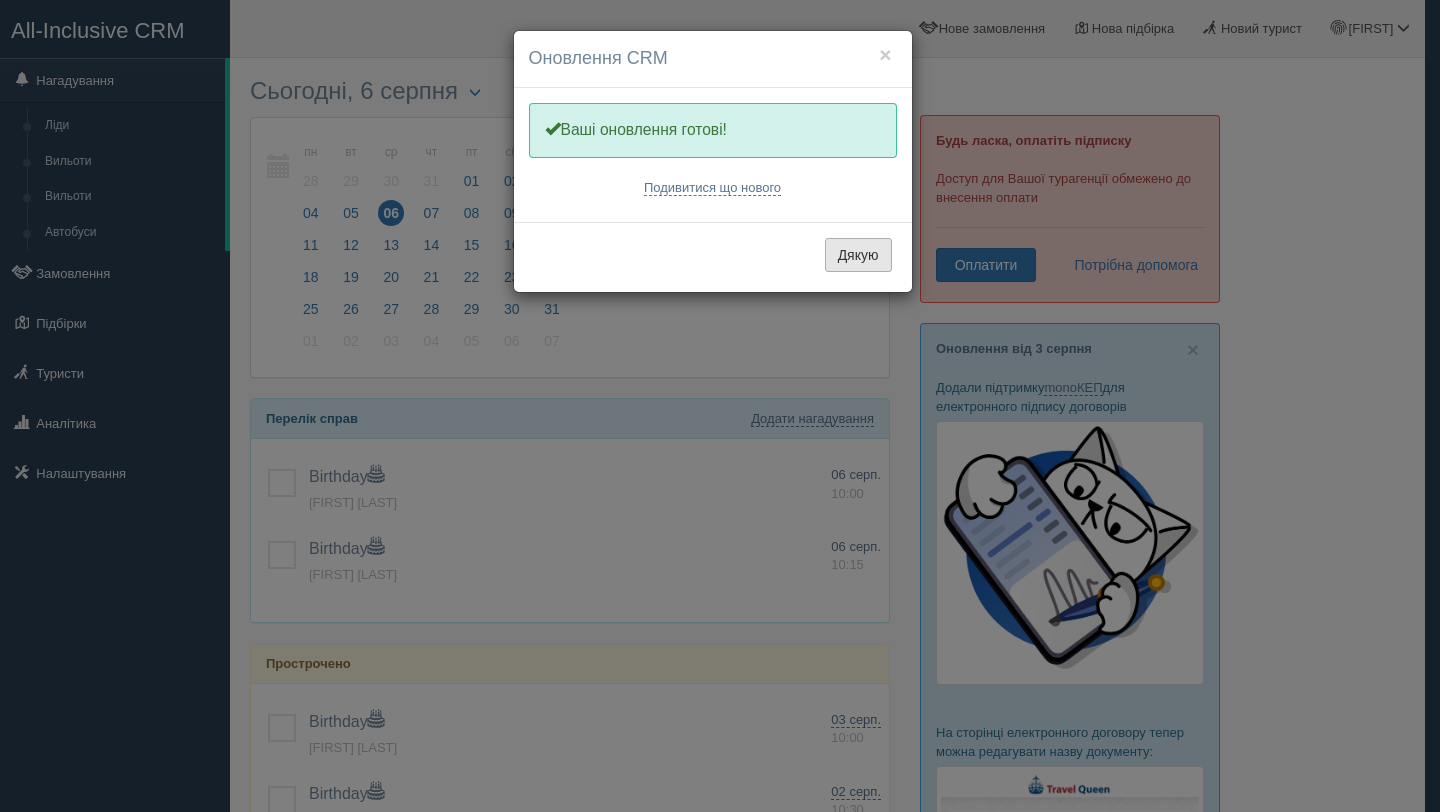 click on "Дякую" at bounding box center [858, 255] 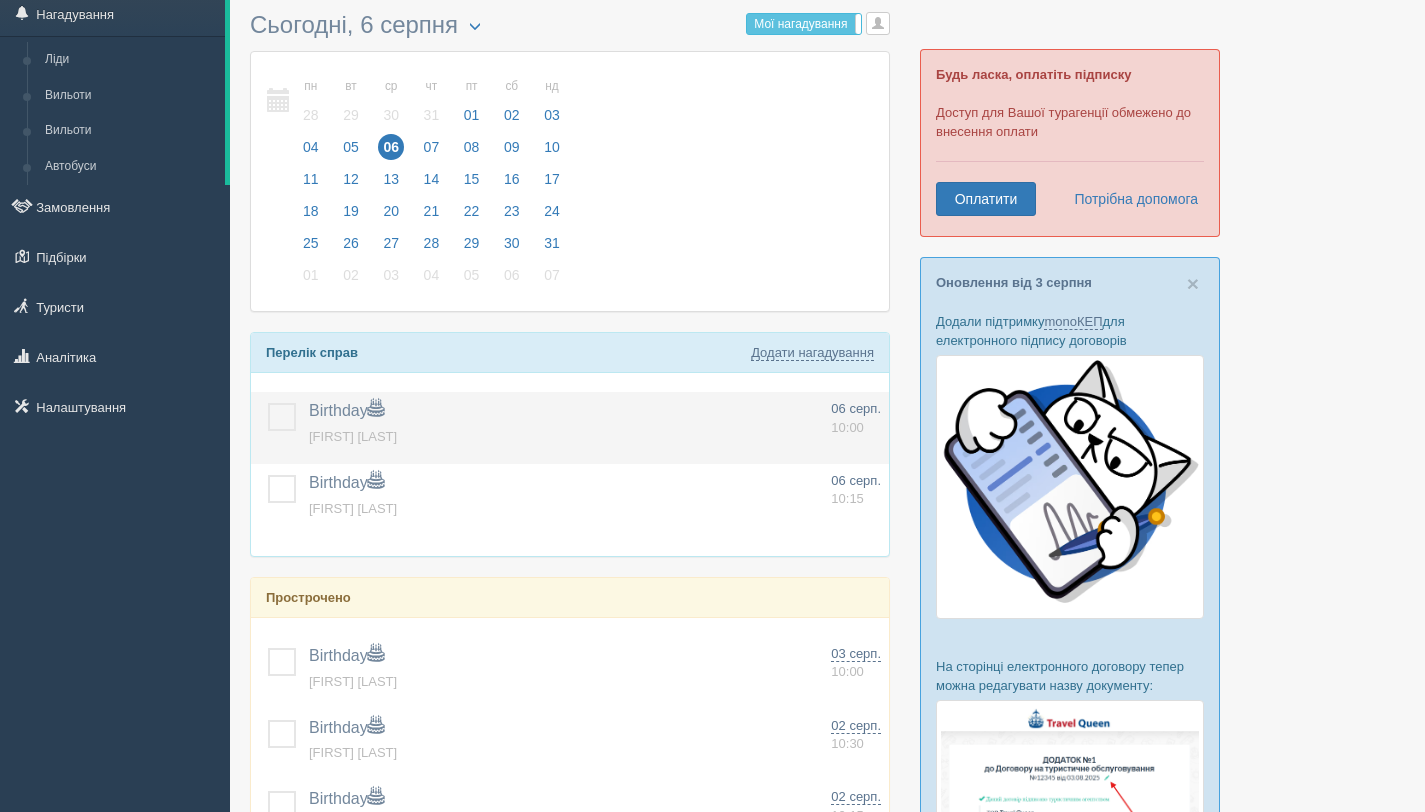 scroll, scrollTop: 53, scrollLeft: 0, axis: vertical 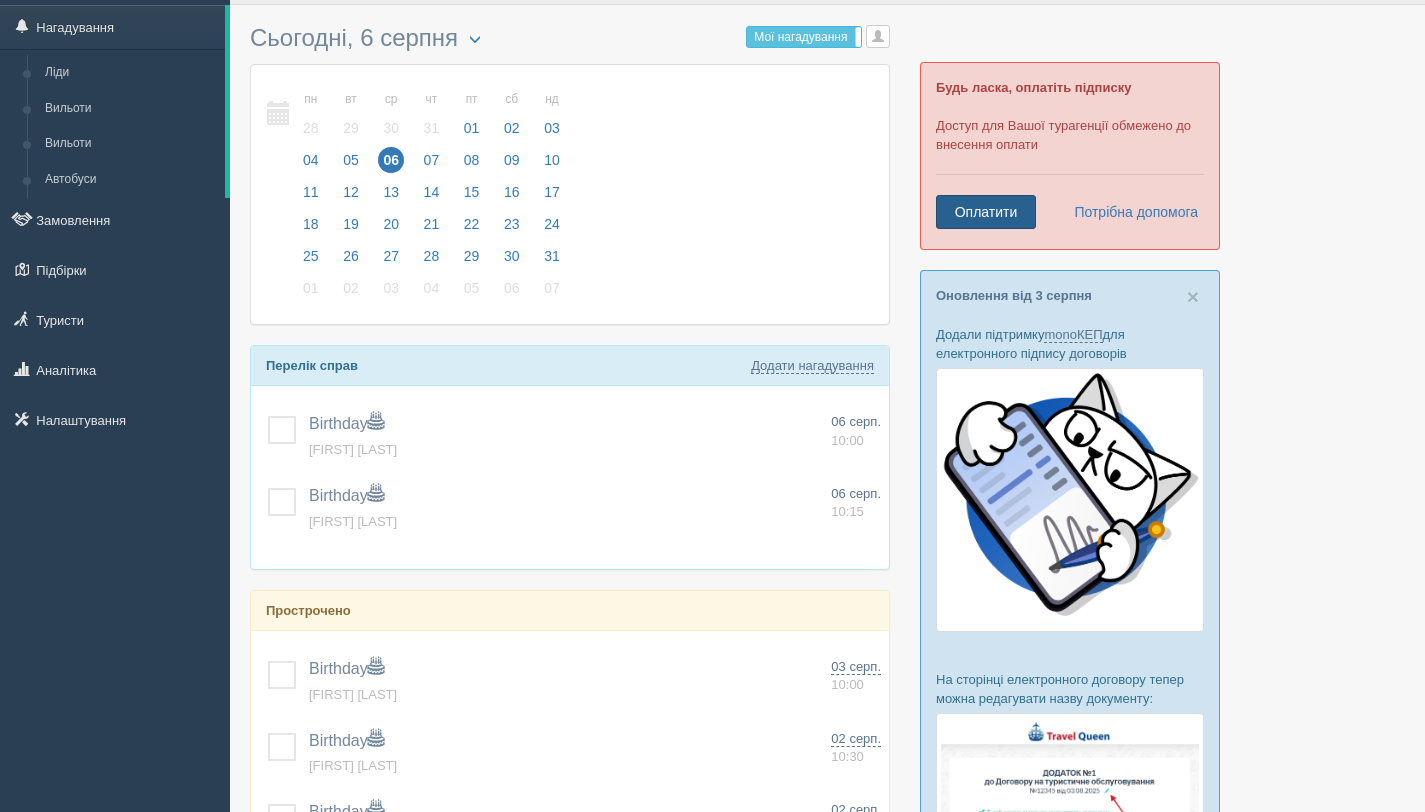 click on "Оплатити" at bounding box center [986, 212] 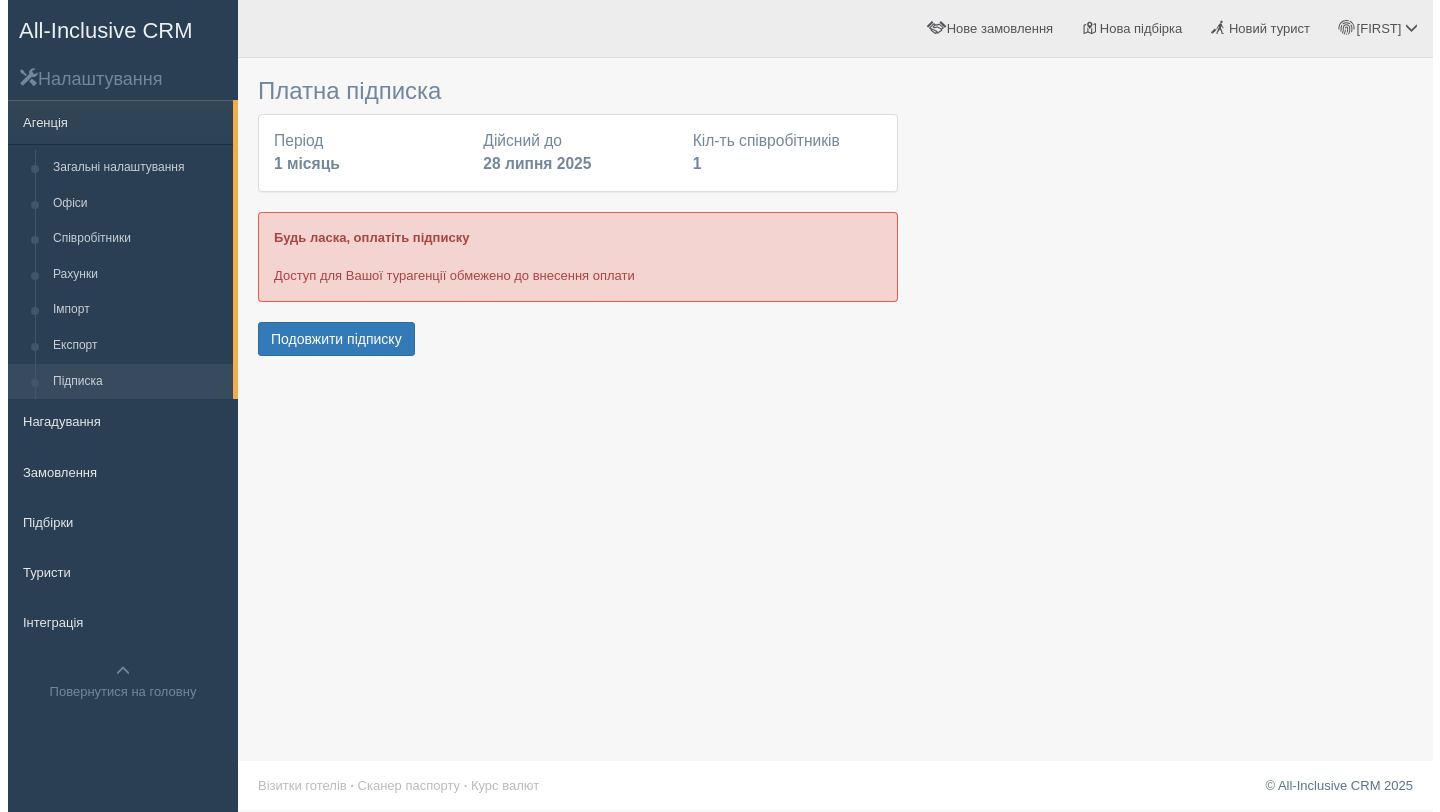 scroll, scrollTop: 0, scrollLeft: 0, axis: both 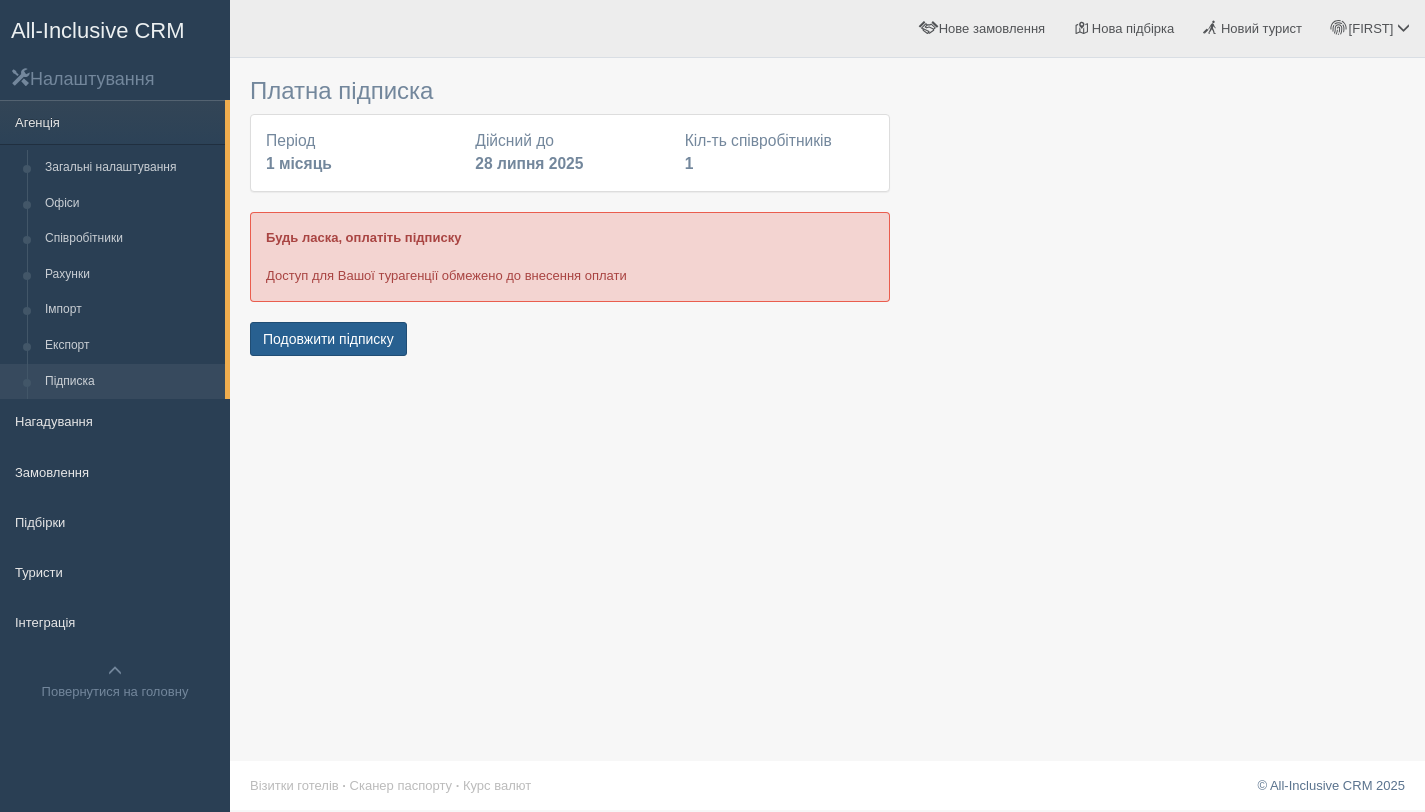 click on "Подовжити підписку" at bounding box center [328, 339] 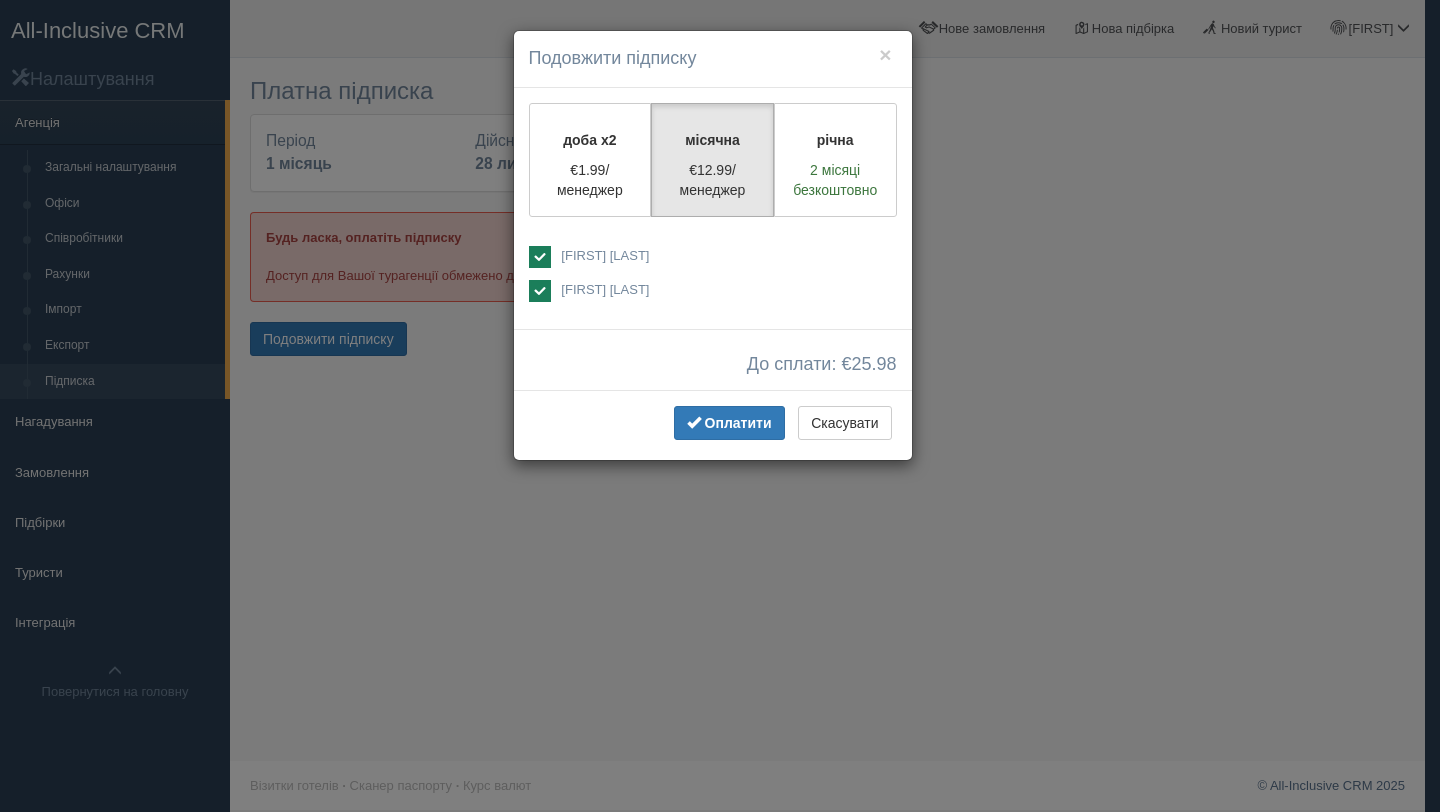 click at bounding box center [540, 291] 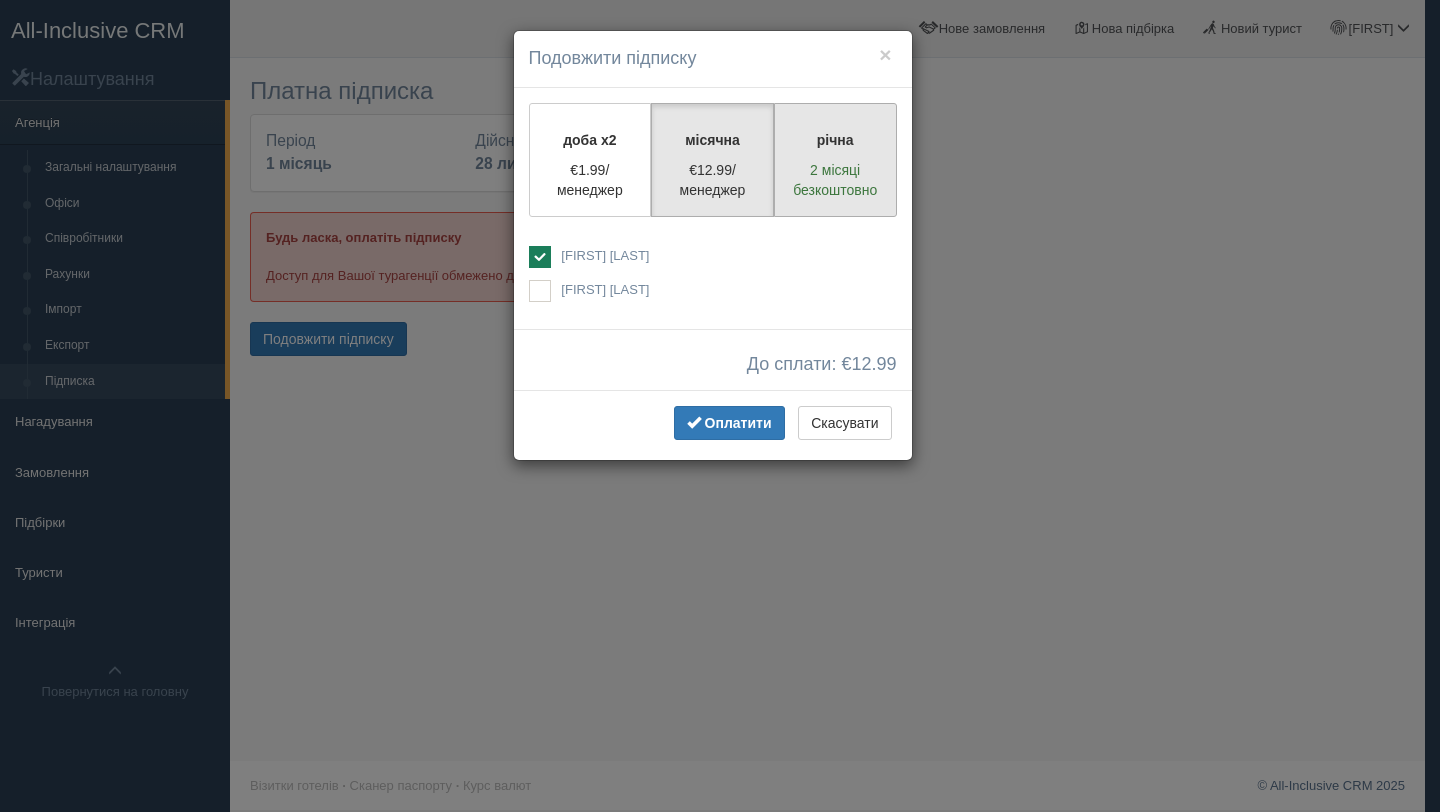 click on "2 місяці безкоштовно" at bounding box center (835, 180) 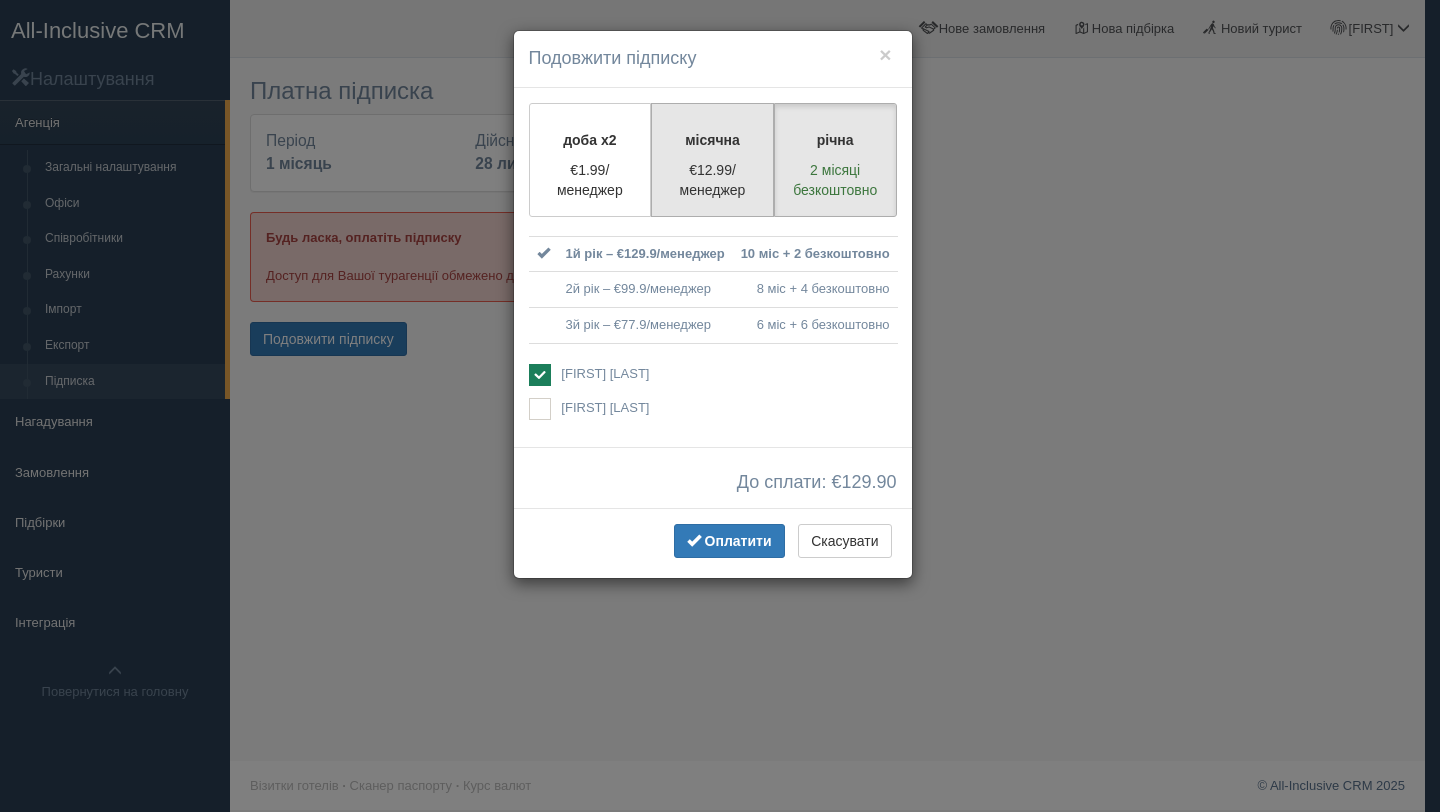 click on "€12.99/менеджер" at bounding box center (712, 180) 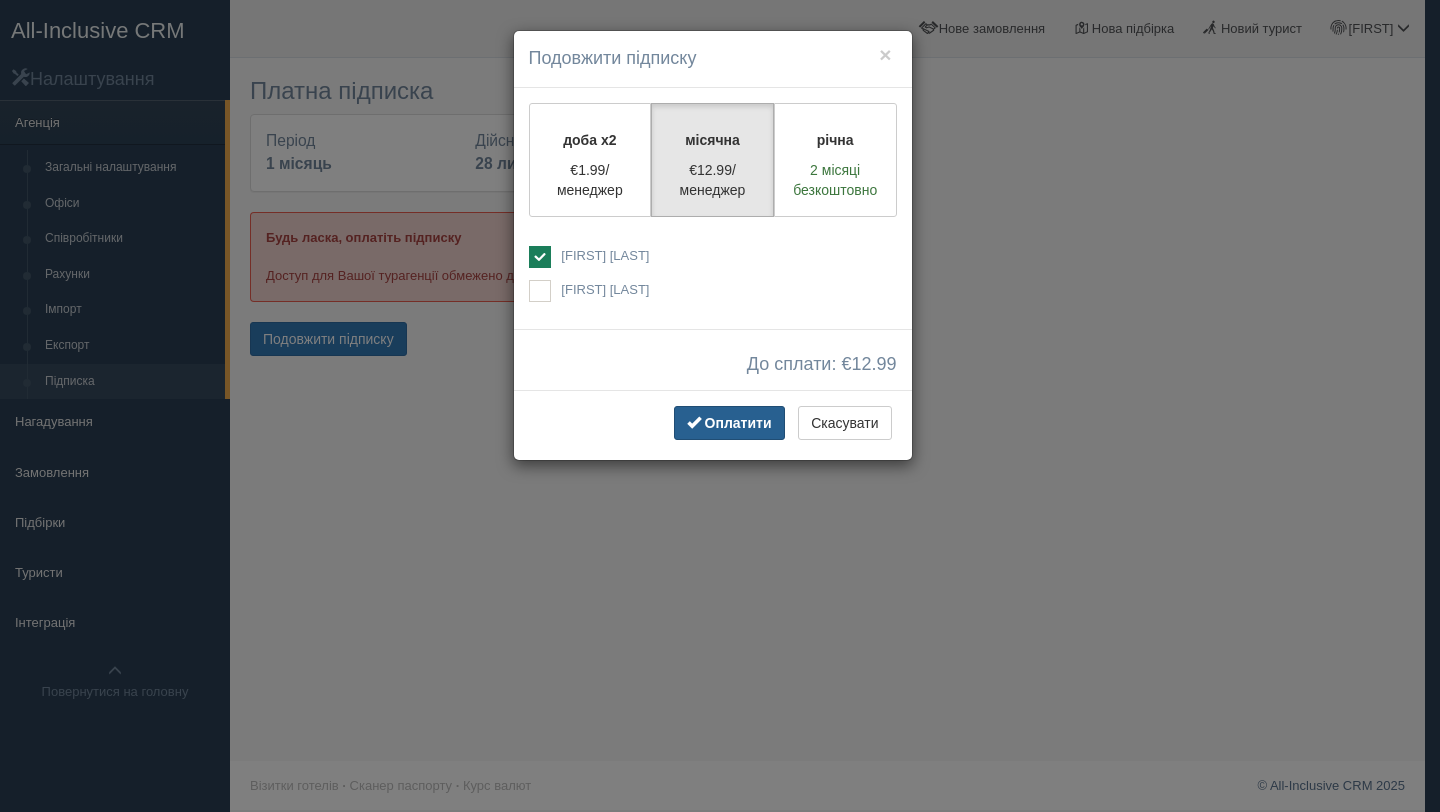 click on "Оплатити" at bounding box center (738, 423) 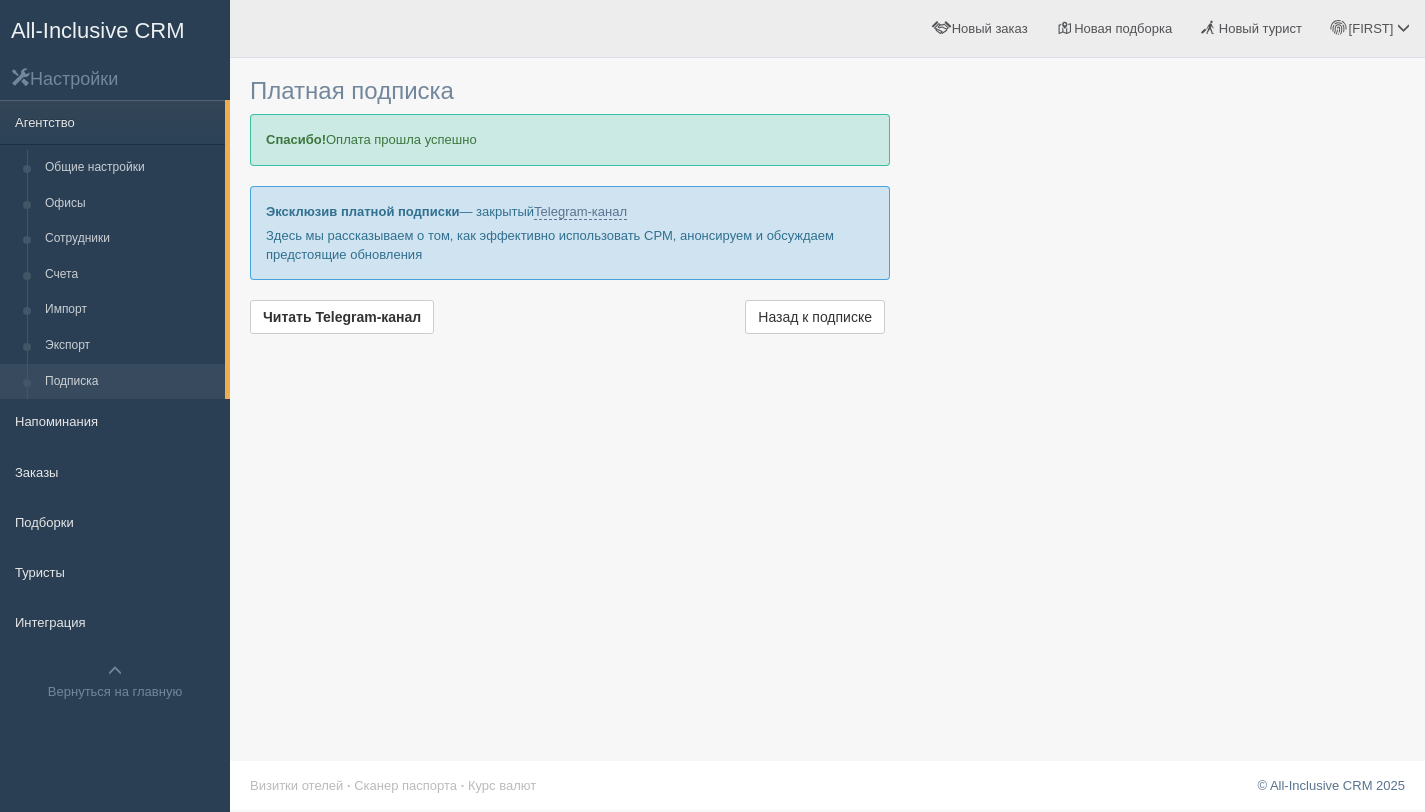 scroll, scrollTop: 0, scrollLeft: 0, axis: both 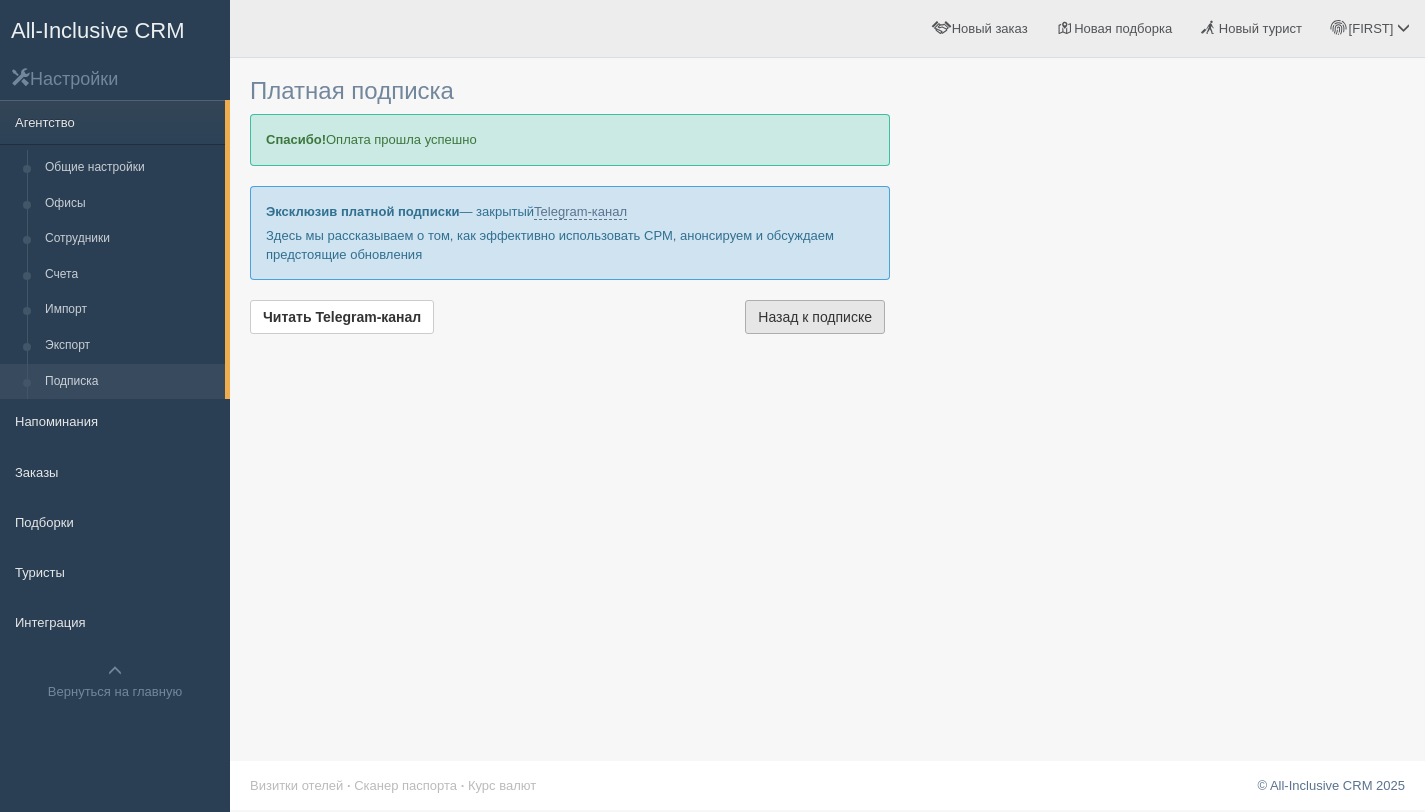 click on "Назад к подписке" at bounding box center [815, 317] 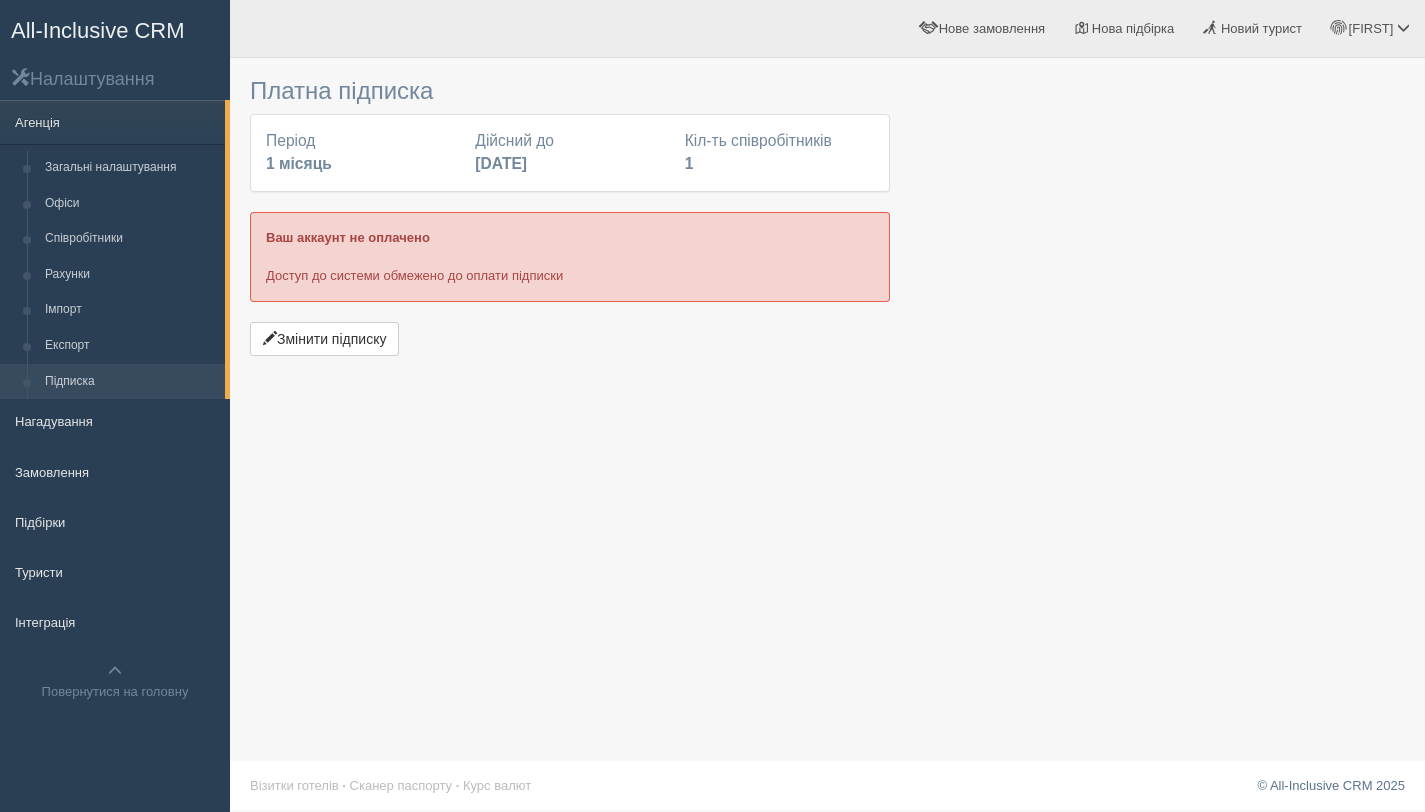 scroll, scrollTop: 0, scrollLeft: 0, axis: both 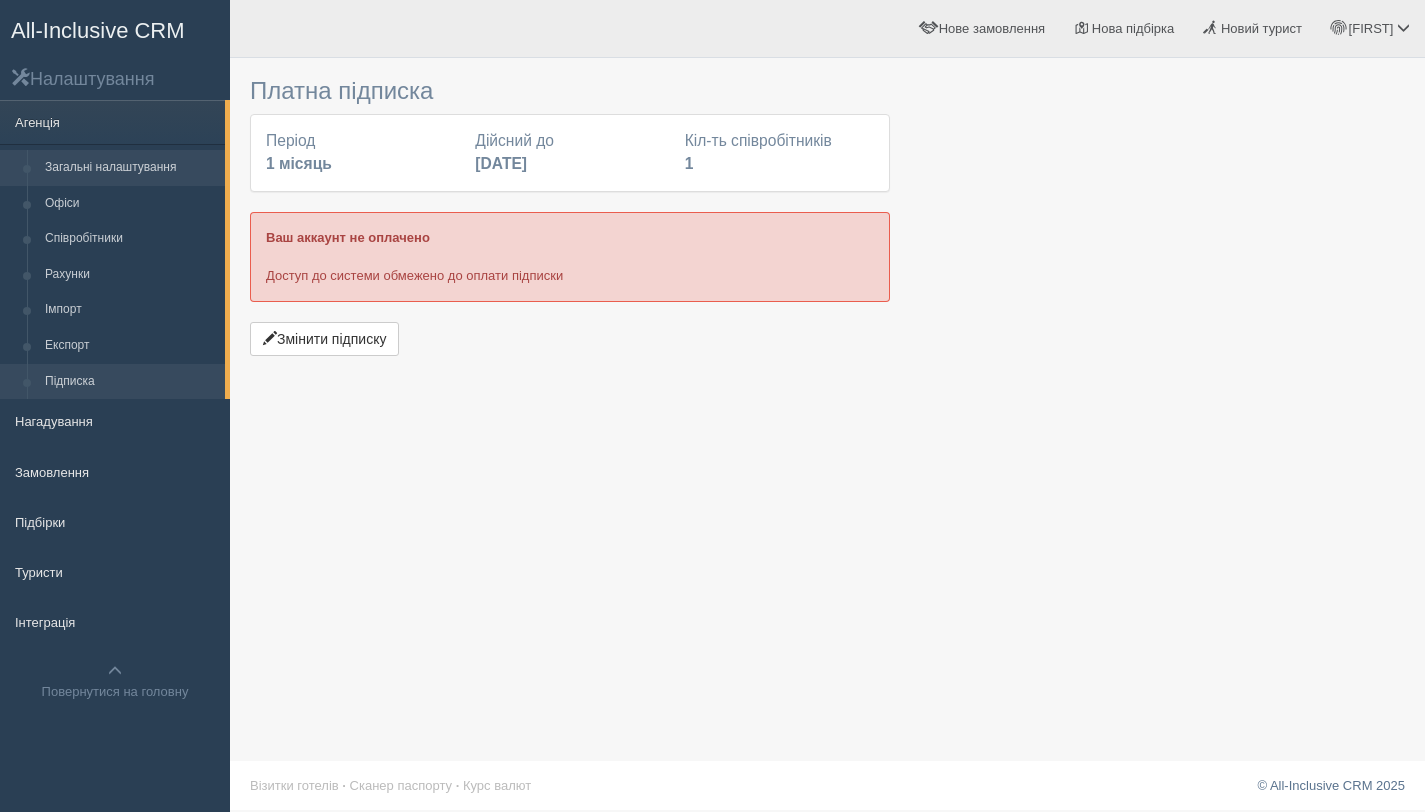 click on "Загальні налаштування" at bounding box center (130, 168) 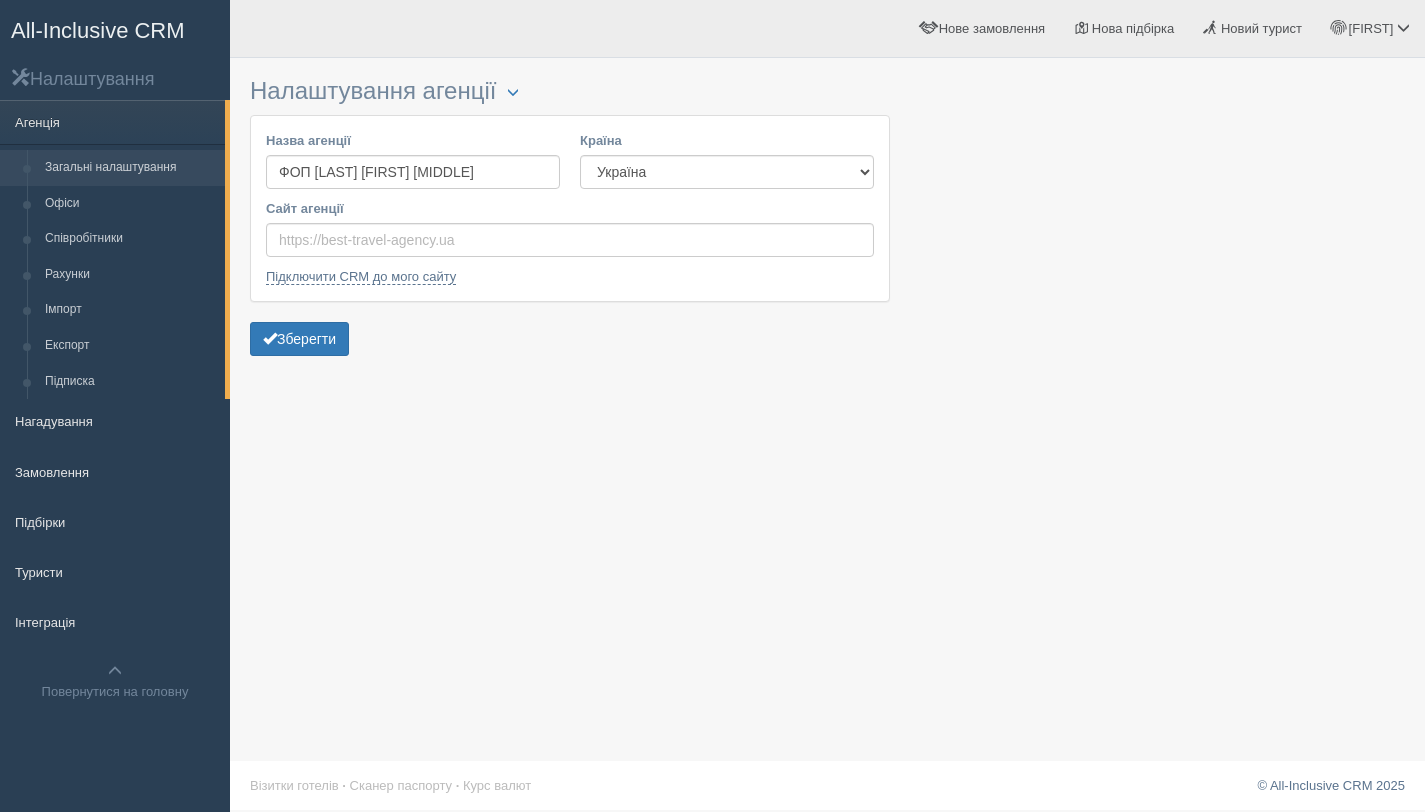 scroll, scrollTop: 0, scrollLeft: 0, axis: both 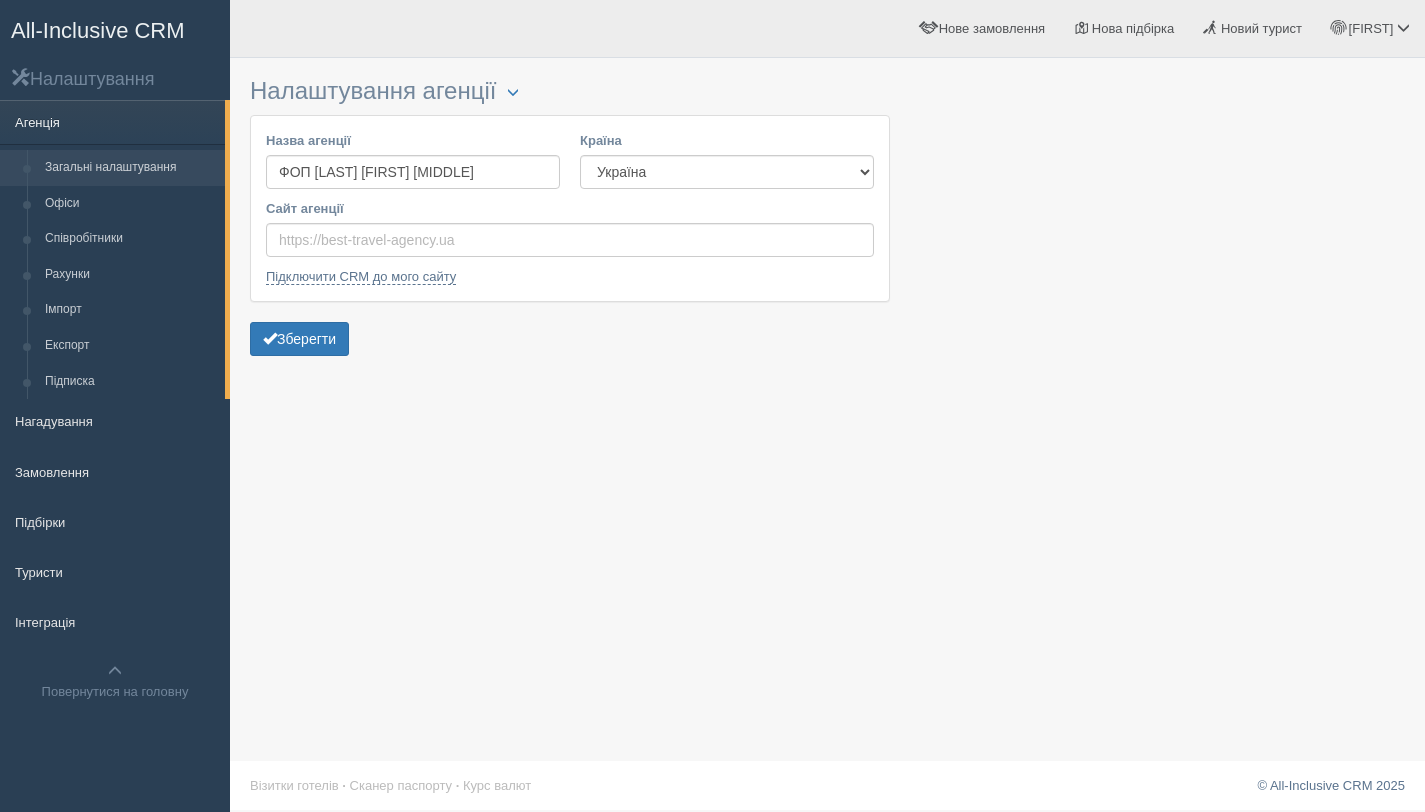 click on "Агенція" at bounding box center [112, 122] 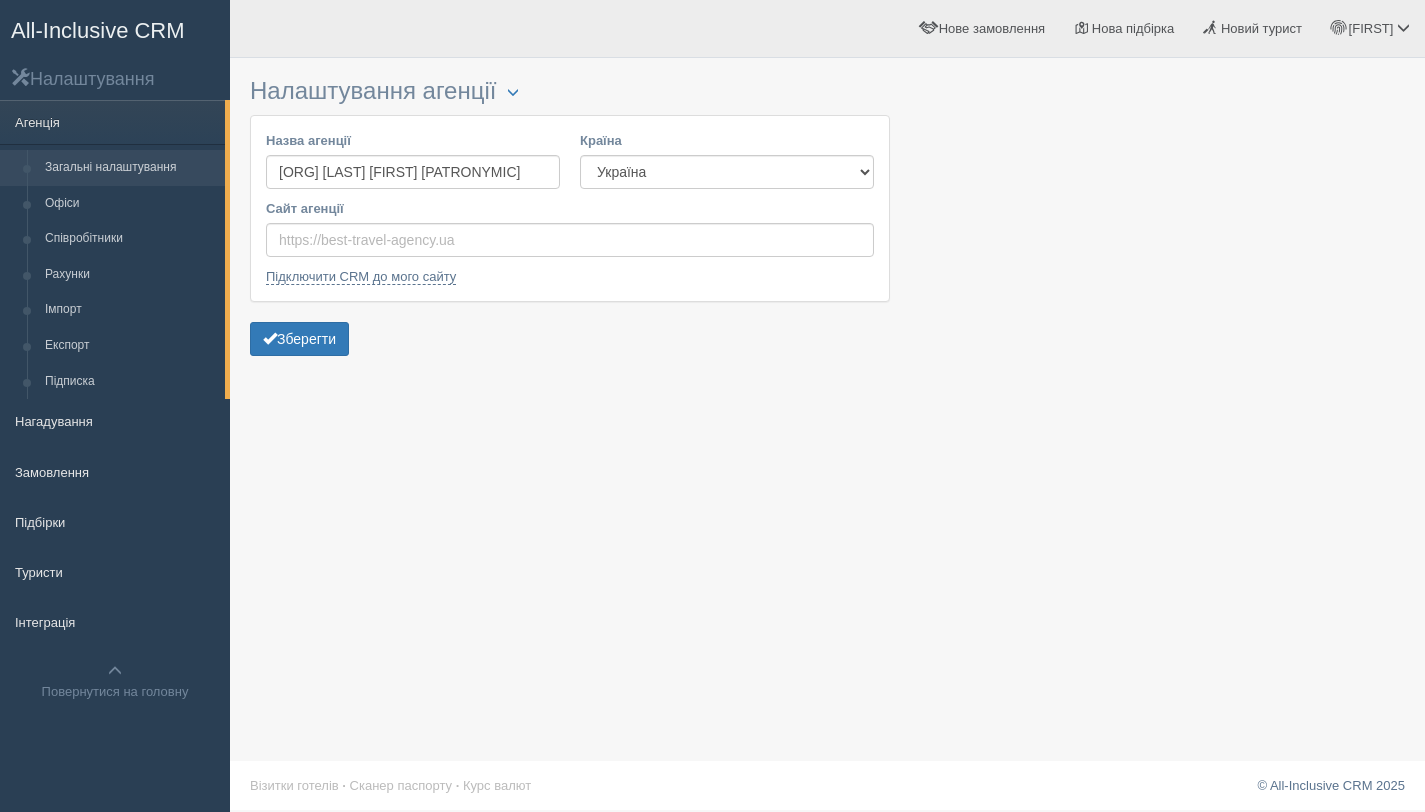 scroll, scrollTop: 0, scrollLeft: 0, axis: both 